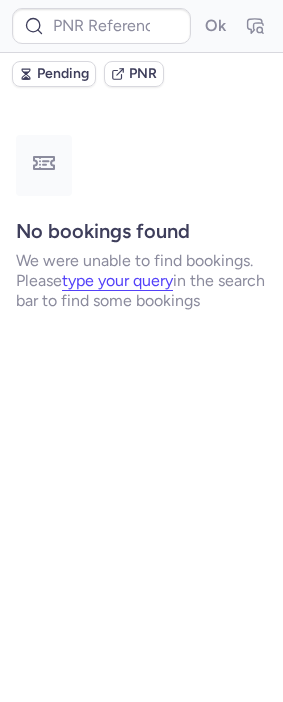scroll, scrollTop: 0, scrollLeft: 0, axis: both 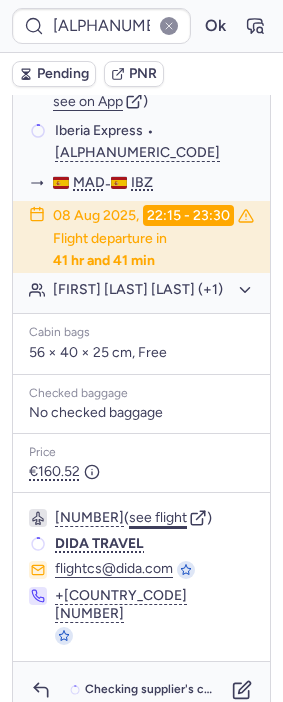 click on "see flight" 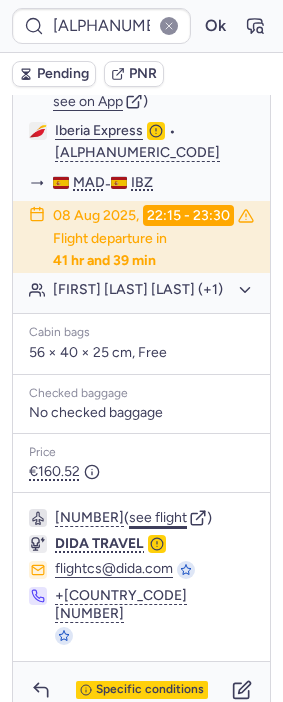 click on "see flight" 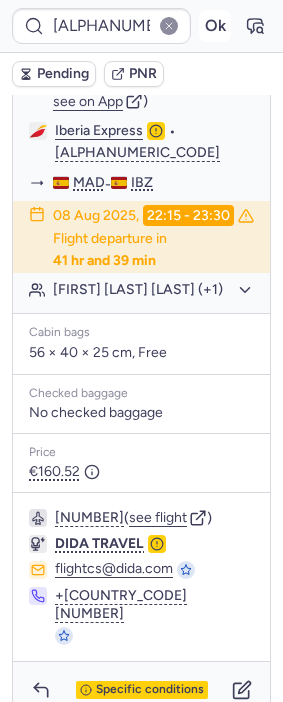 click on "Ok" at bounding box center (215, 26) 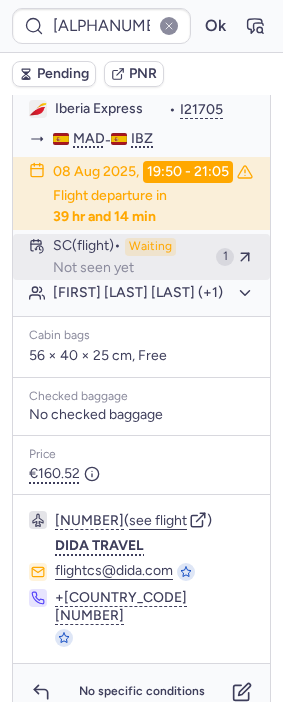 scroll, scrollTop: 462, scrollLeft: 0, axis: vertical 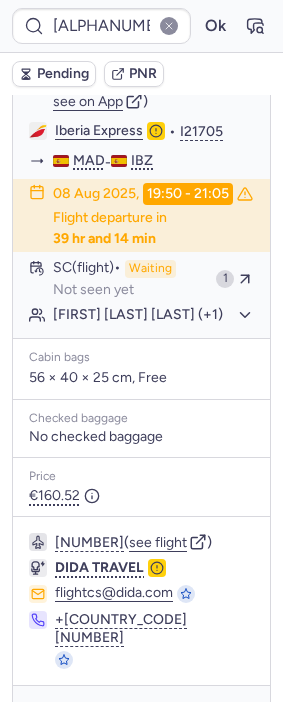 type on "CP2K6A" 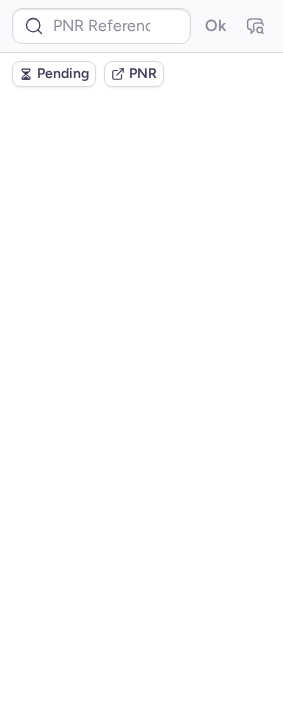 scroll, scrollTop: 0, scrollLeft: 0, axis: both 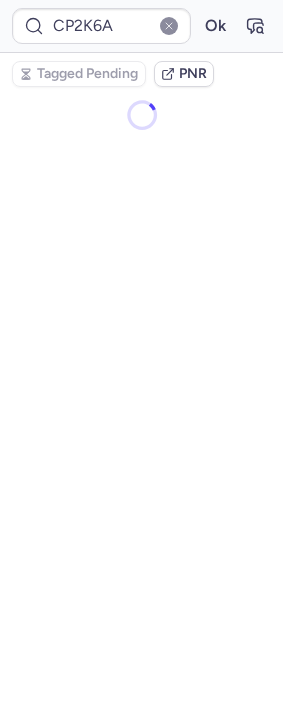 type on "CPGV6E" 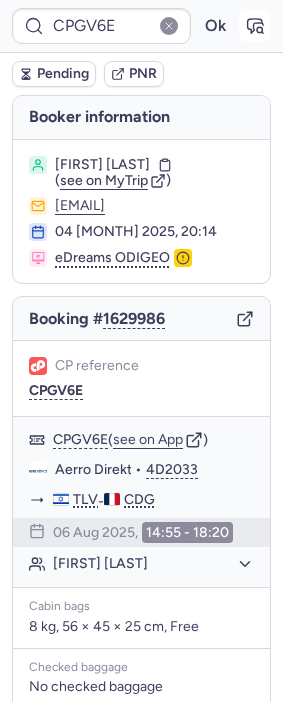 click 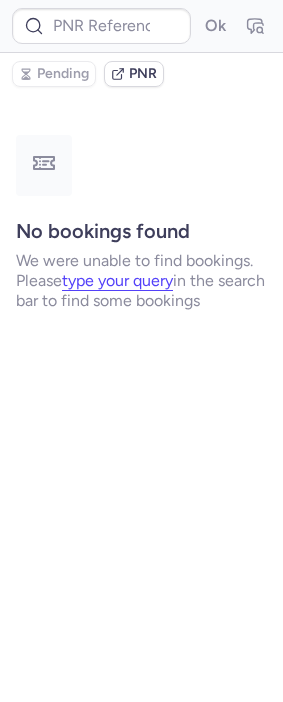 type on "CPGV6E" 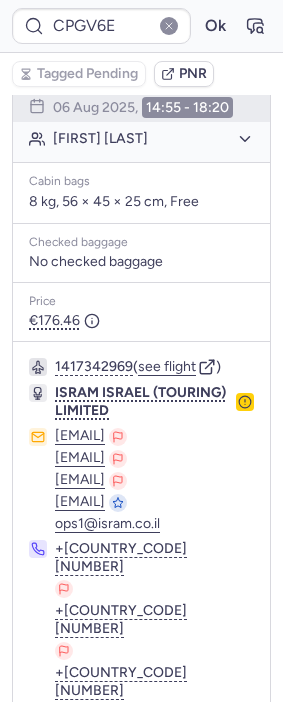 scroll, scrollTop: 431, scrollLeft: 0, axis: vertical 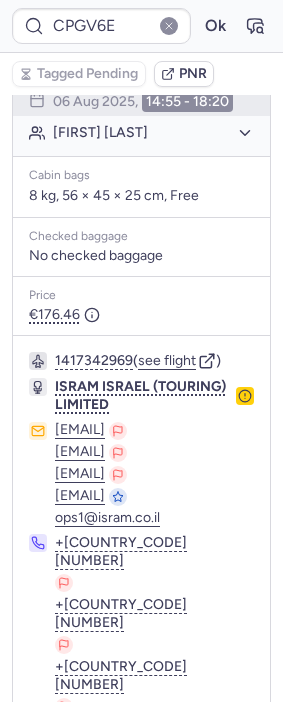 click 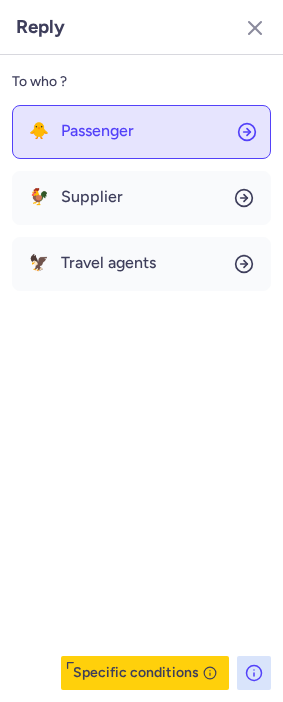 click on "🐥 Passenger" 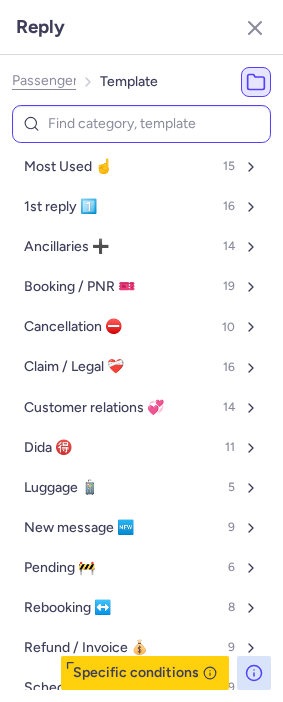 click at bounding box center (141, 124) 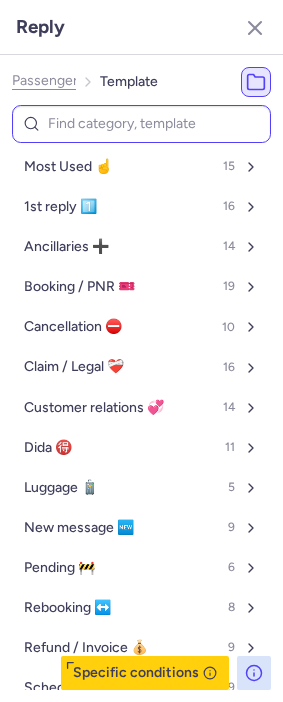type on "t" 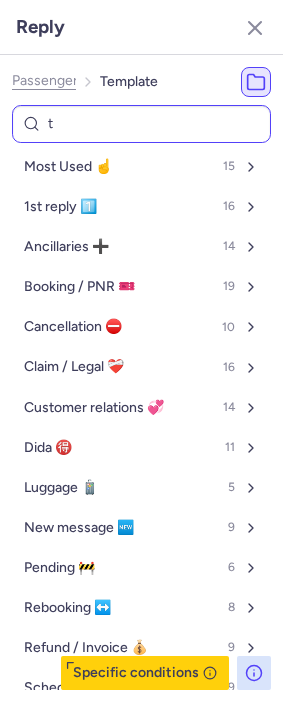 select on "en" 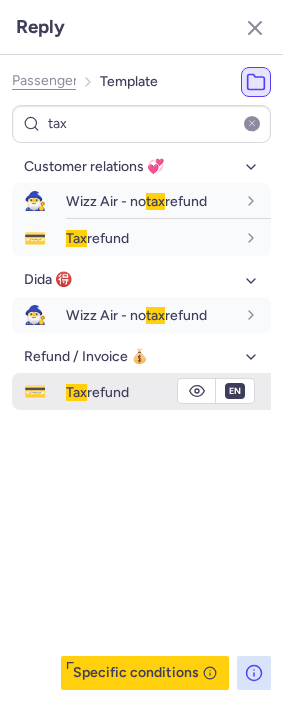 type on "tax" 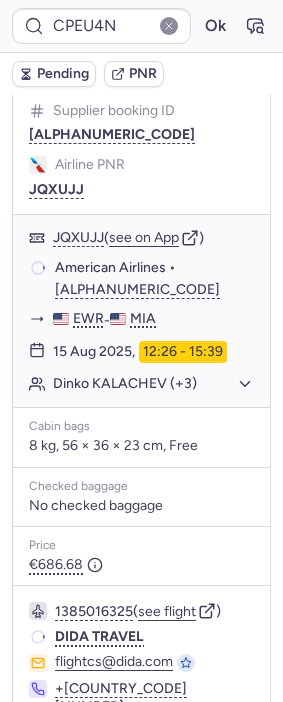 scroll, scrollTop: 431, scrollLeft: 0, axis: vertical 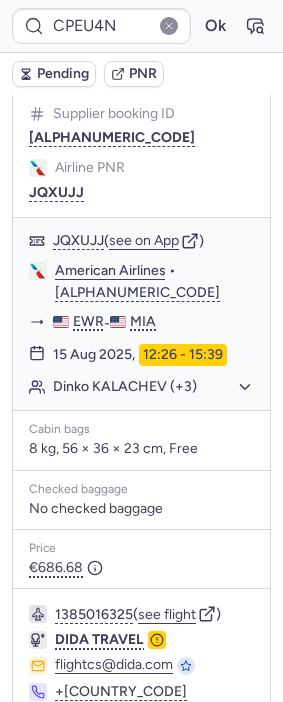 type on "CPIJCG" 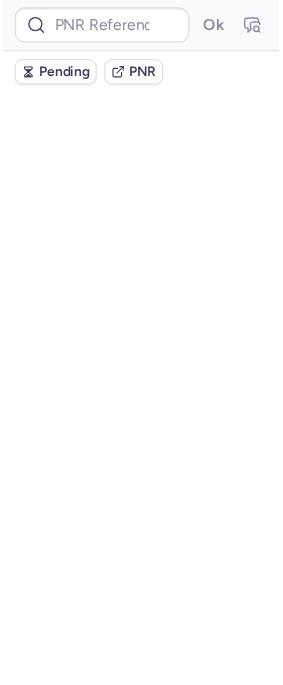 scroll, scrollTop: 0, scrollLeft: 0, axis: both 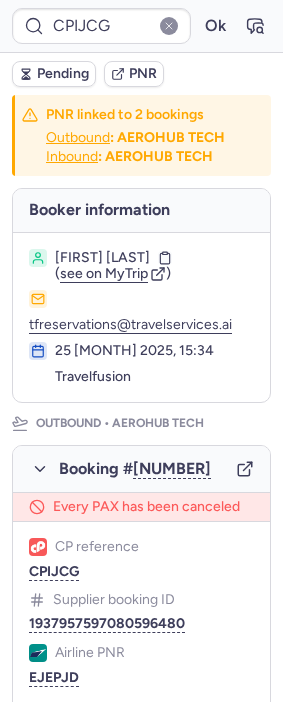 type on "[ALPHANUMERIC_CODE]" 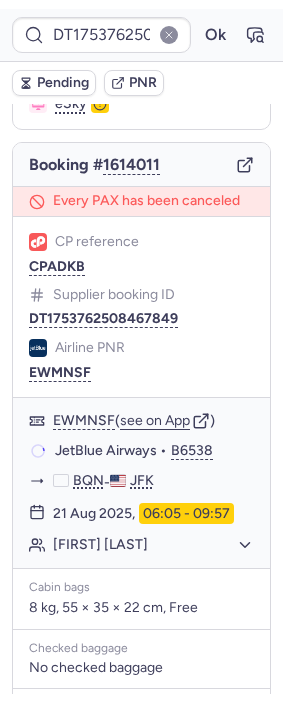 scroll, scrollTop: 222, scrollLeft: 0, axis: vertical 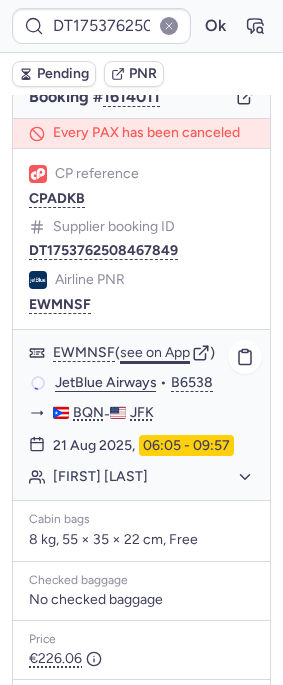 click on "see on App" 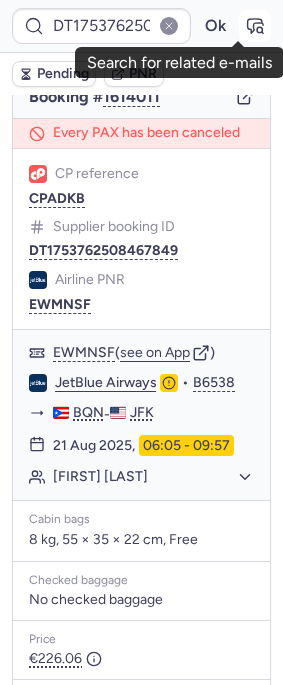click 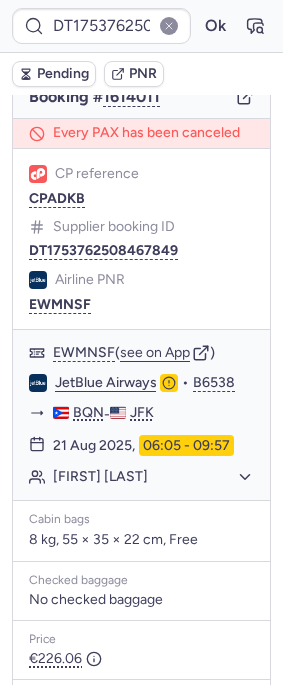 type on "CPADKB" 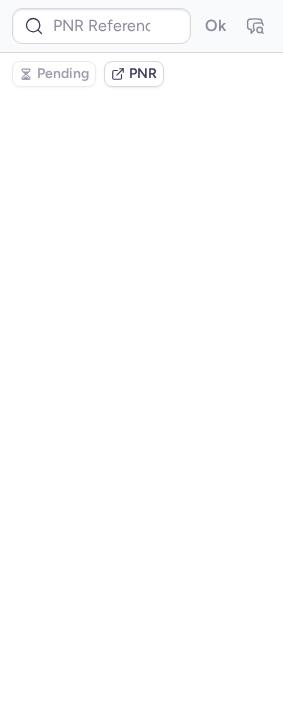 scroll, scrollTop: 0, scrollLeft: 0, axis: both 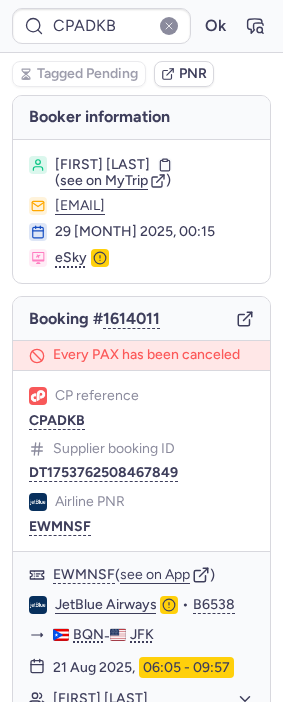 type on "DT1753762508467849" 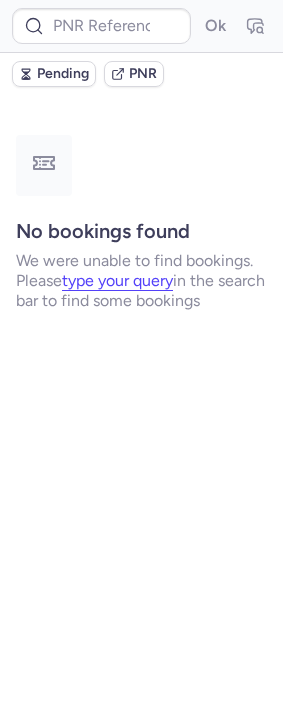 type on "CPIJCG" 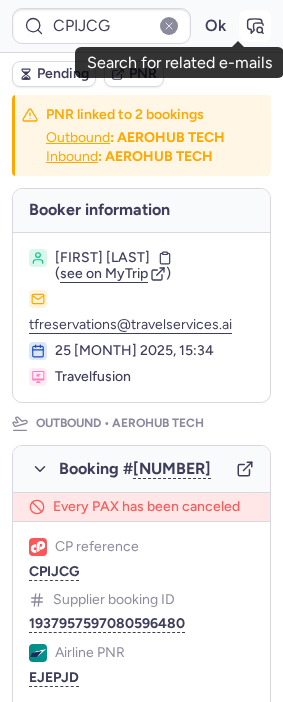 click 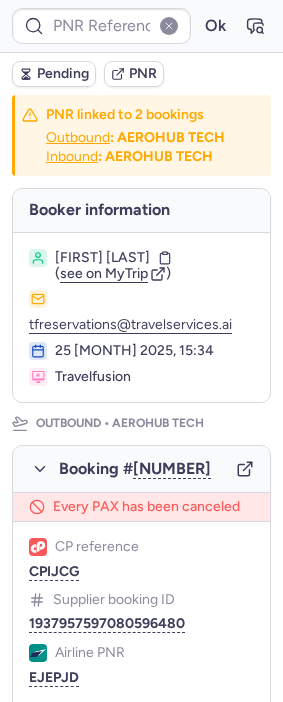 type on "CPIJCG" 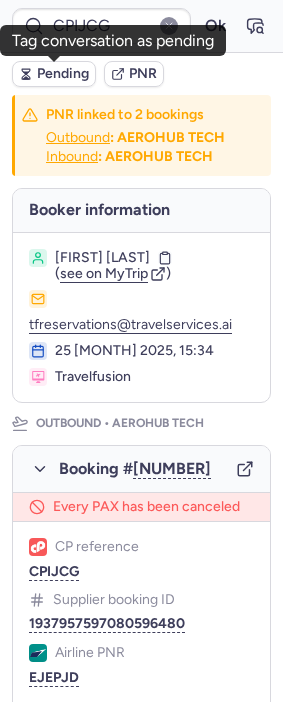 click on "Pending" at bounding box center [63, 74] 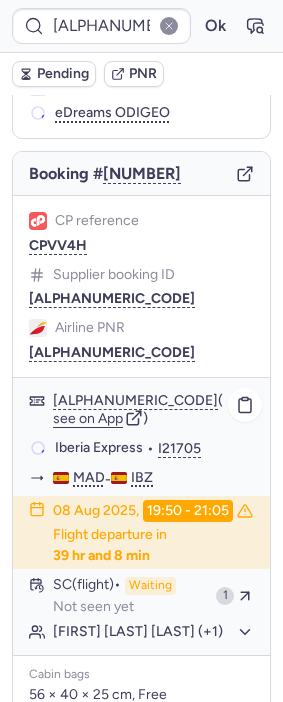 scroll, scrollTop: 333, scrollLeft: 0, axis: vertical 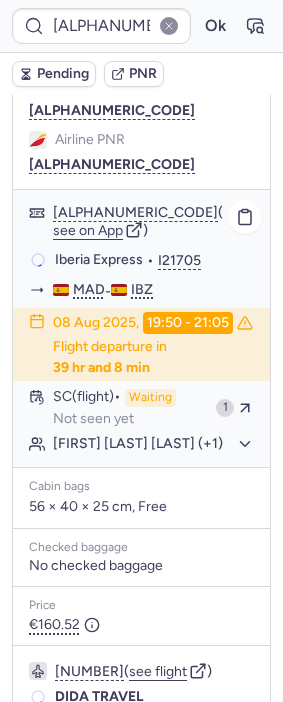 click on "08 [MONTH] 2025, 19:50 - 21:05 Flight departure in 39 hr and 8 min" 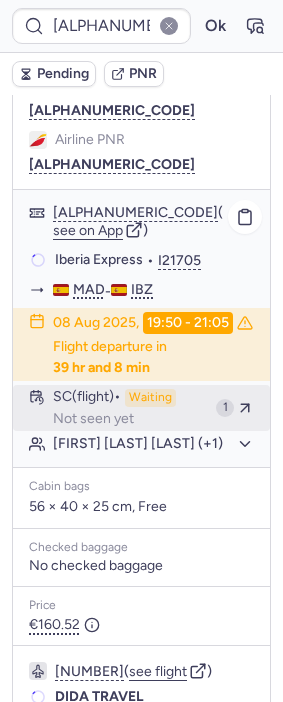 click on "Waiting" at bounding box center [150, 398] 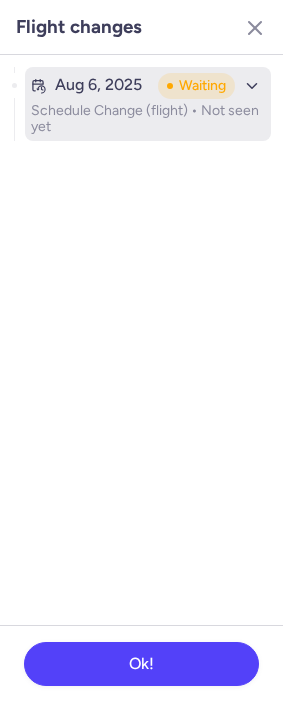 click on "[MONTH] 6, 2025 Waiting Schedule Change (flight) • Not seen yet" at bounding box center [148, 104] 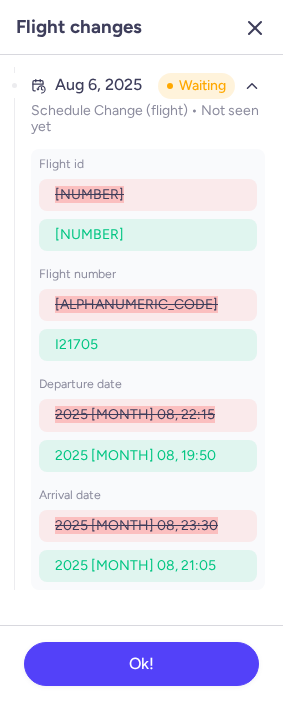 click 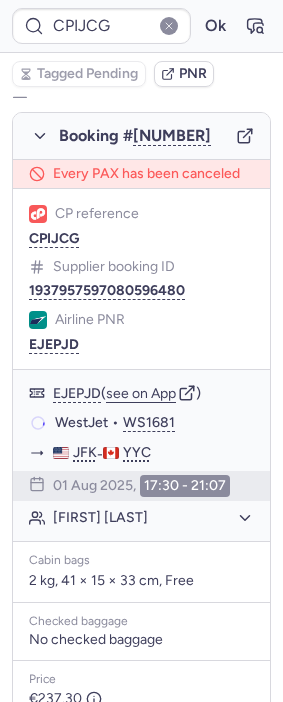 type on "CP3GSP" 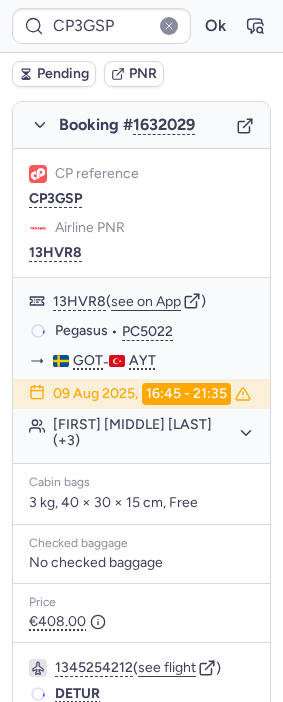 scroll, scrollTop: 312, scrollLeft: 0, axis: vertical 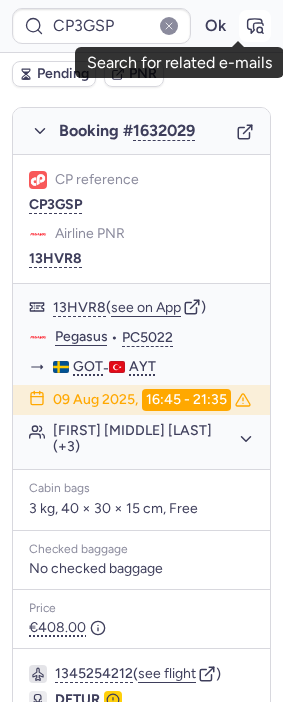 click 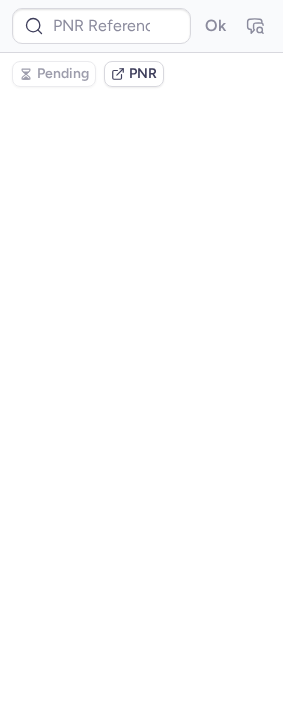 scroll, scrollTop: 0, scrollLeft: 0, axis: both 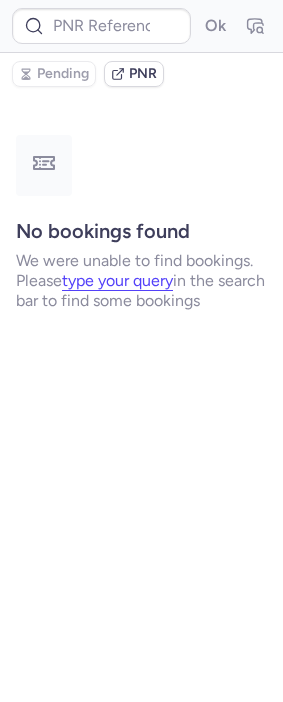 type on "CP3GSP" 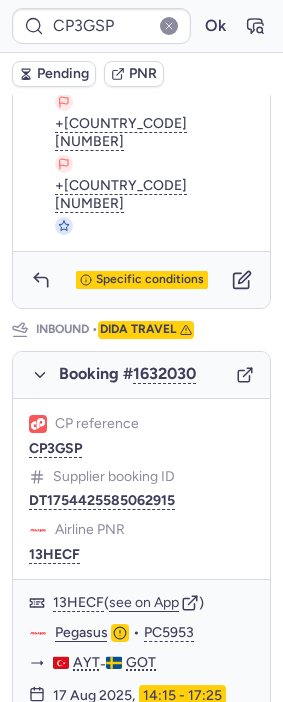 scroll, scrollTop: 1222, scrollLeft: 0, axis: vertical 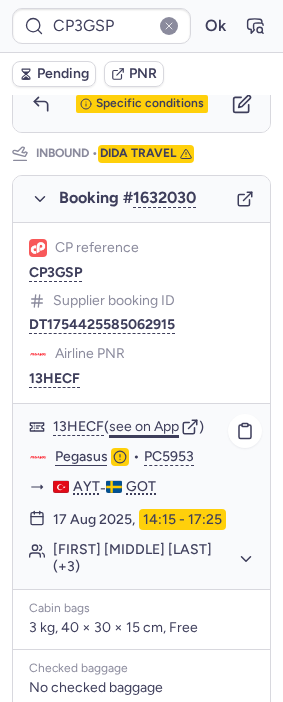 click on "see on App" 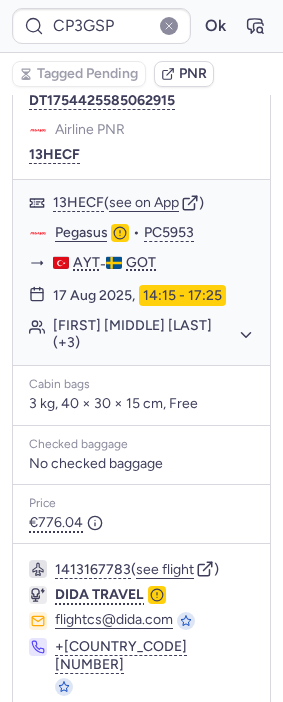 scroll, scrollTop: 1461, scrollLeft: 0, axis: vertical 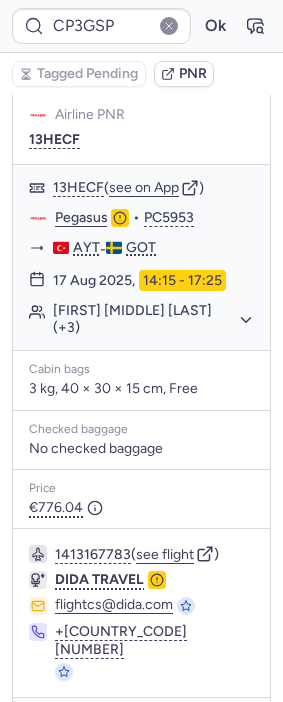click 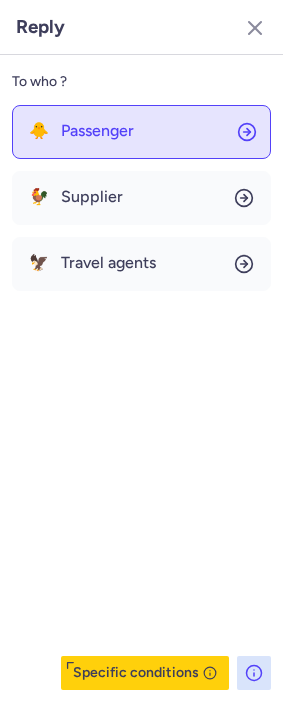 click on "🐥 Passenger" 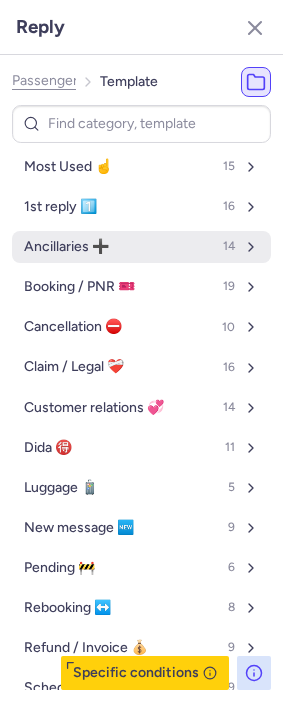 click on "Ancillaries ➕ 14" at bounding box center [141, 247] 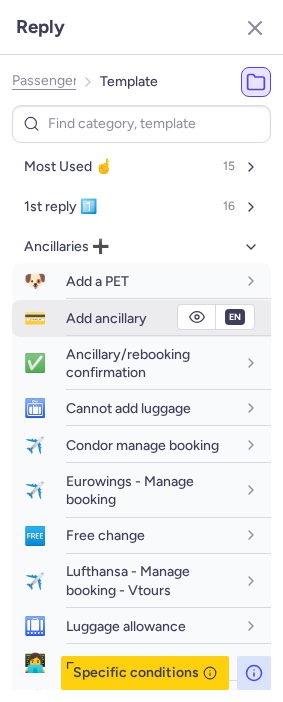 click on "Add ancillary" at bounding box center (106, 318) 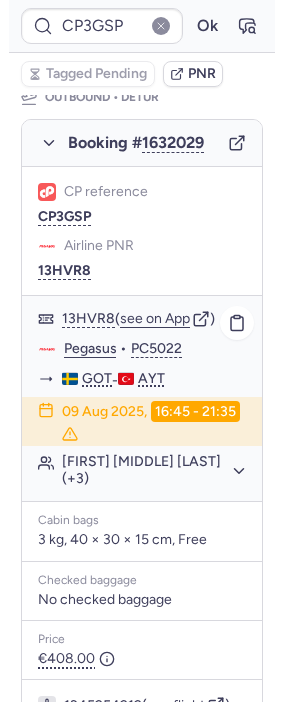 scroll, scrollTop: 0, scrollLeft: 0, axis: both 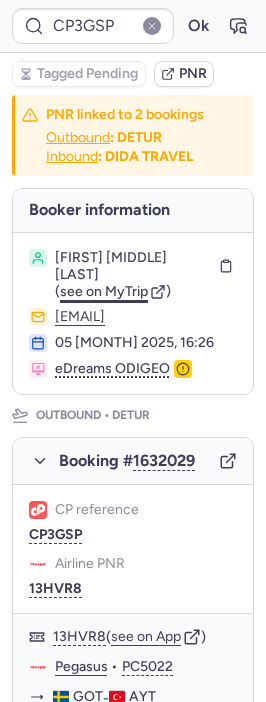 click on "see on MyTrip" at bounding box center [104, 291] 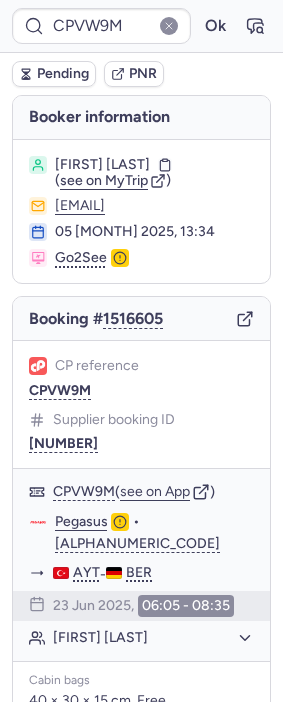 type on "CPIJCG" 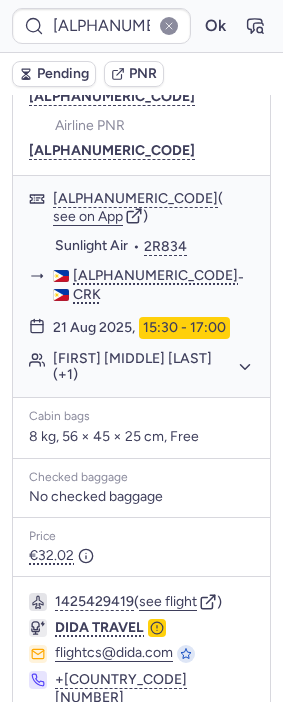 scroll, scrollTop: 367, scrollLeft: 0, axis: vertical 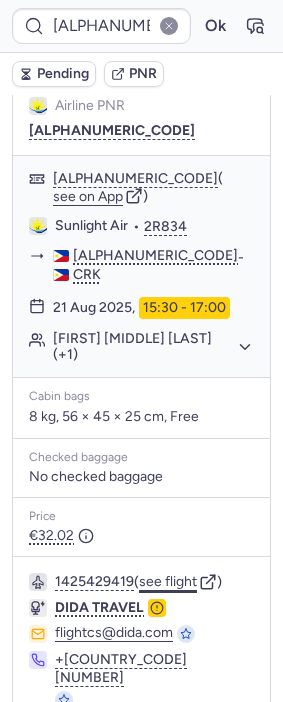 click on "see flight" 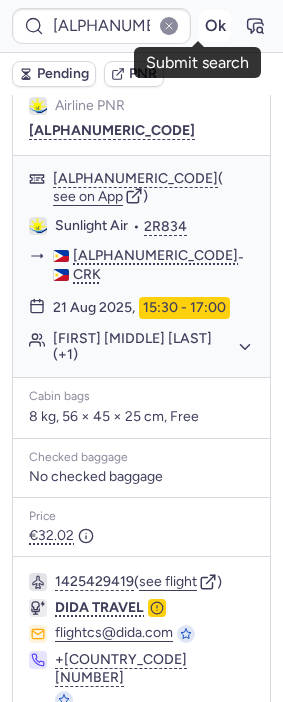 click on "Ok" at bounding box center [215, 26] 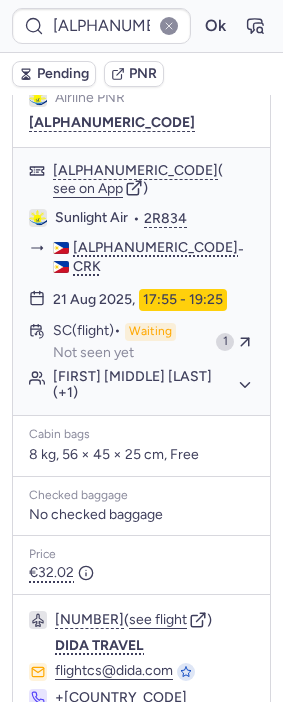 scroll, scrollTop: 367, scrollLeft: 0, axis: vertical 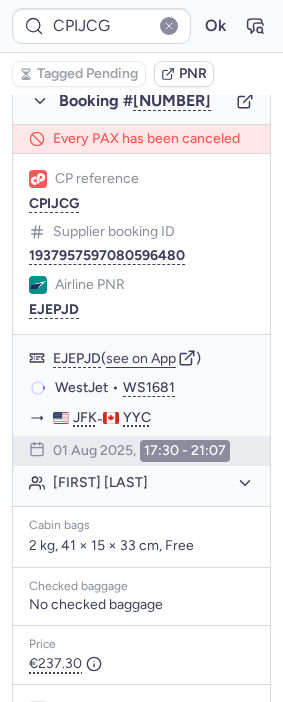 type on "CPEU4N" 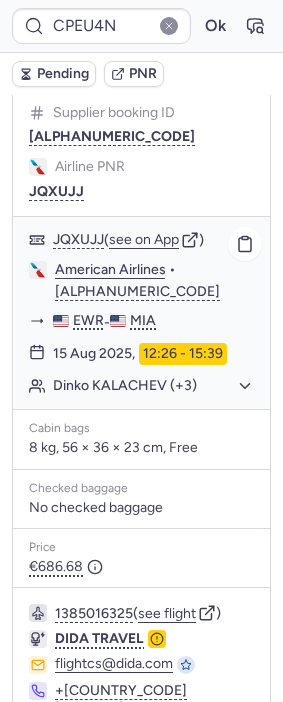 scroll, scrollTop: 440, scrollLeft: 0, axis: vertical 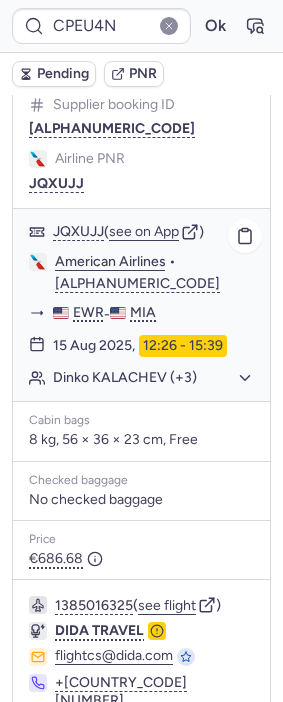click on "Dinko KALACHEV (+3)" 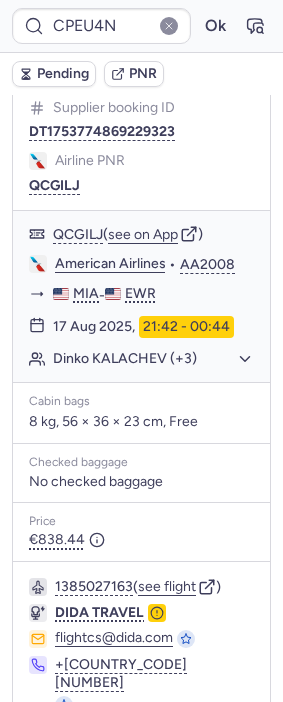 scroll, scrollTop: 1424, scrollLeft: 0, axis: vertical 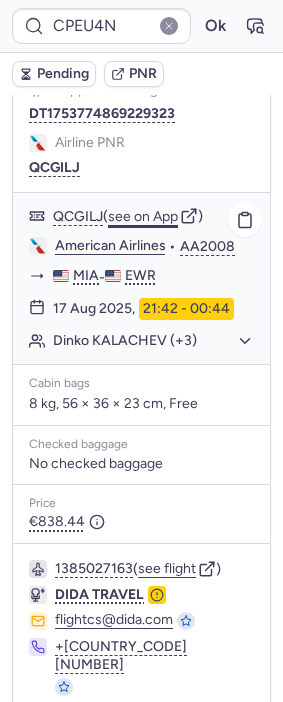 click on "see on App" 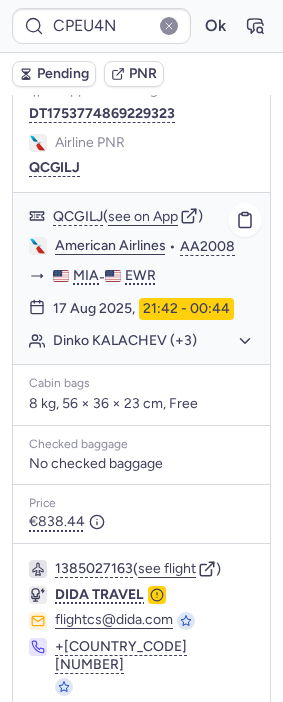 click on "Dinko KALACHEV (+3)" 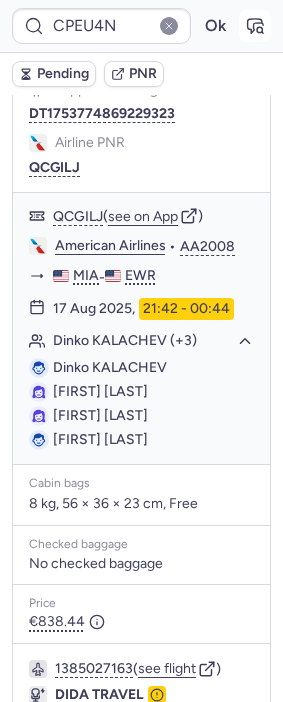 click 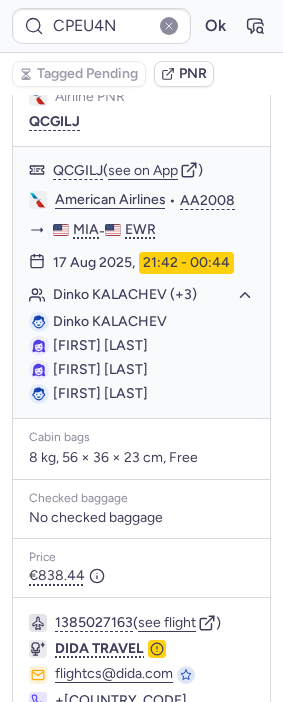 scroll, scrollTop: 1524, scrollLeft: 0, axis: vertical 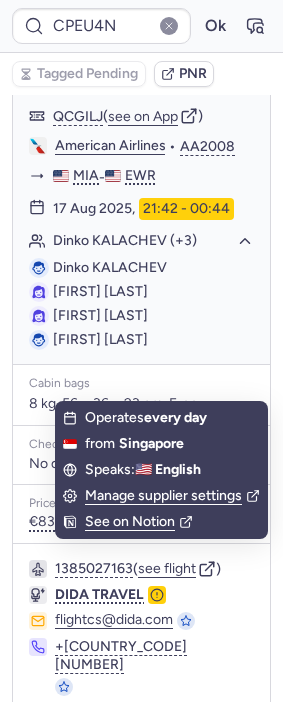 click at bounding box center (41, 741) 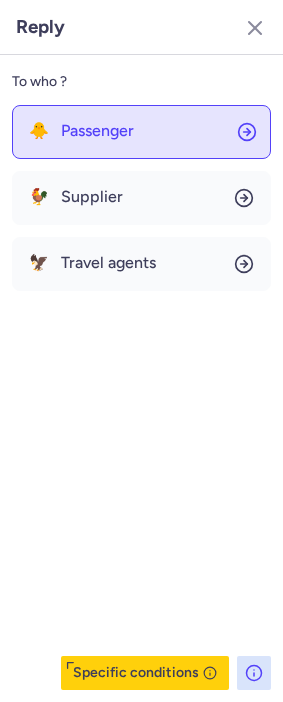 click on "Passenger" at bounding box center (97, 131) 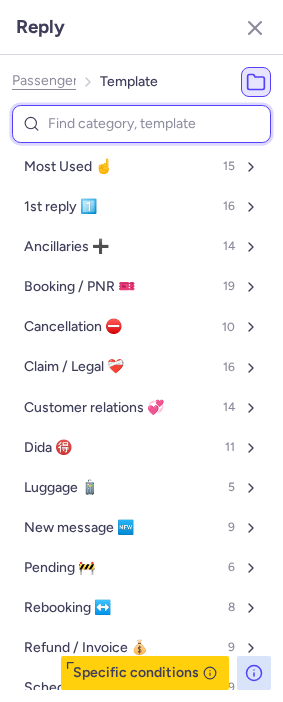 click at bounding box center (141, 124) 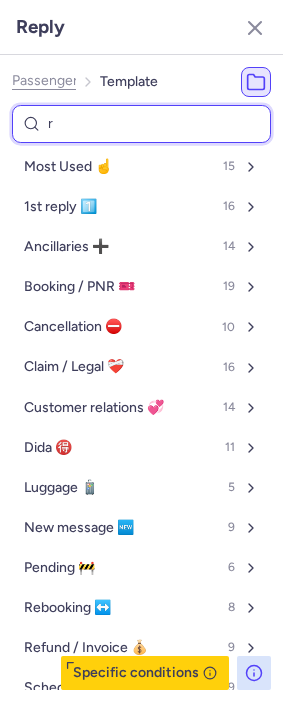 type on "re" 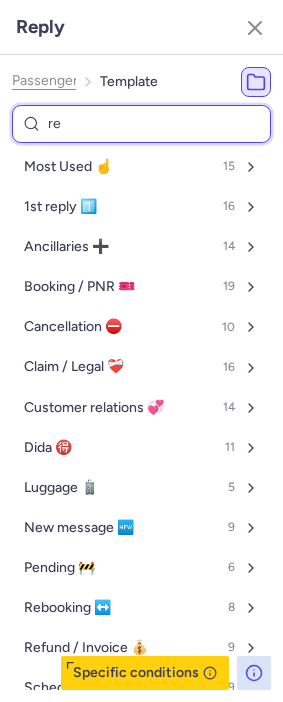 select on "en" 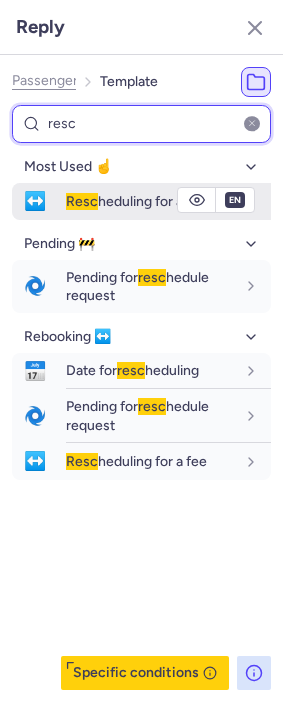 type on "resc" 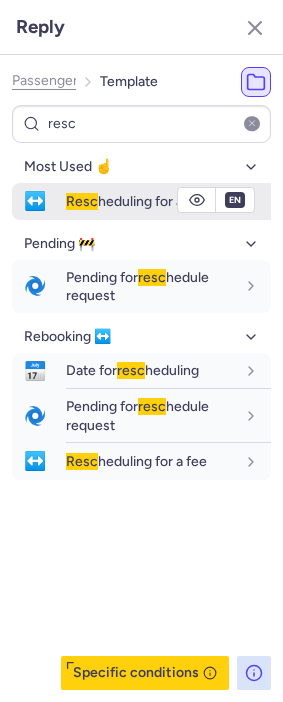 click on "Resc heduling for a fee" at bounding box center (136, 201) 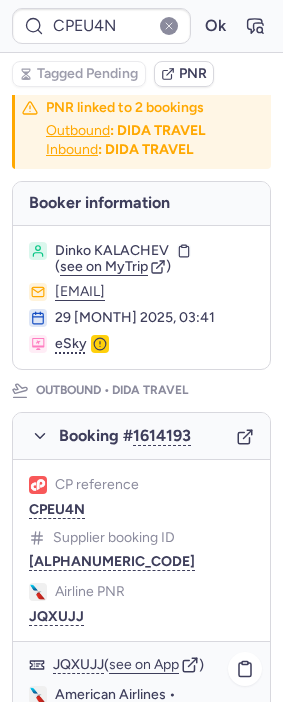 scroll, scrollTop: 0, scrollLeft: 0, axis: both 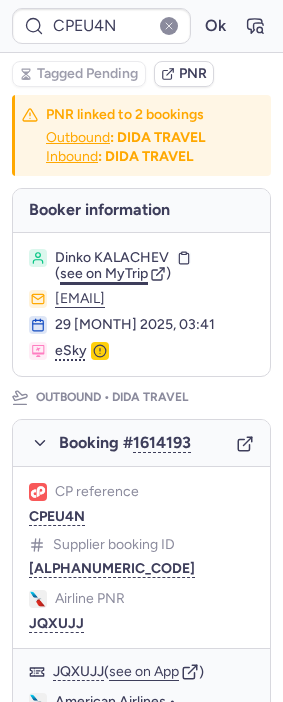 click on "see on MyTrip" at bounding box center [104, 273] 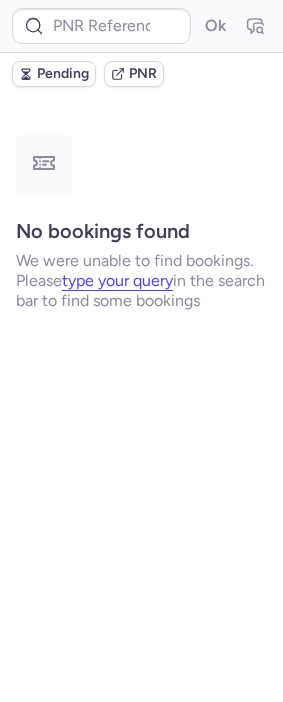 type on "[NUMBER]" 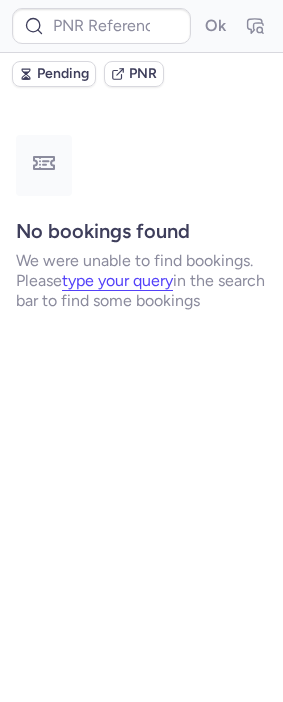type on "1939447417044914176" 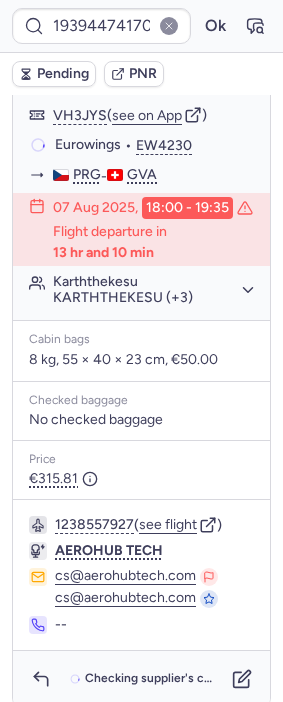 scroll, scrollTop: 483, scrollLeft: 0, axis: vertical 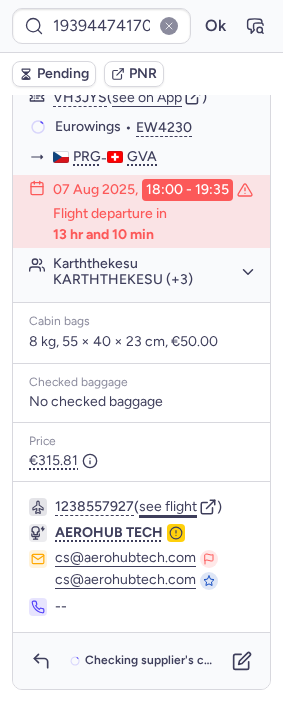 click on "see flight" 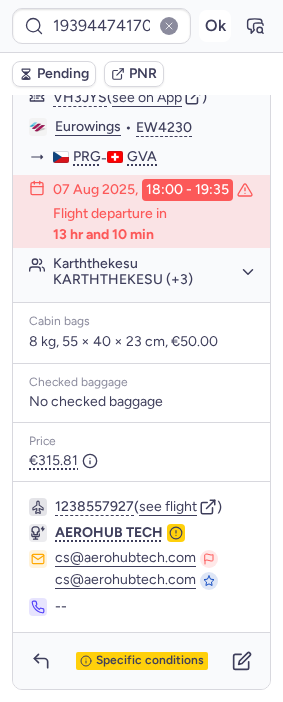 click on "Ok" at bounding box center (215, 26) 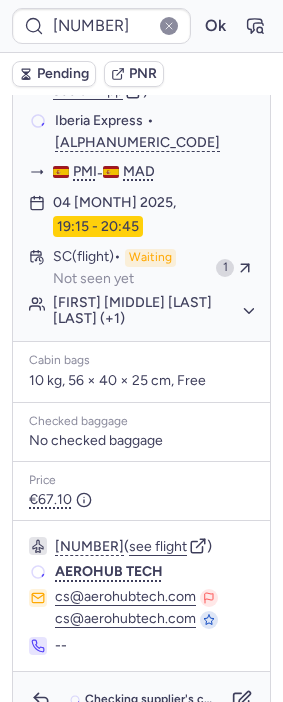 scroll, scrollTop: 484, scrollLeft: 0, axis: vertical 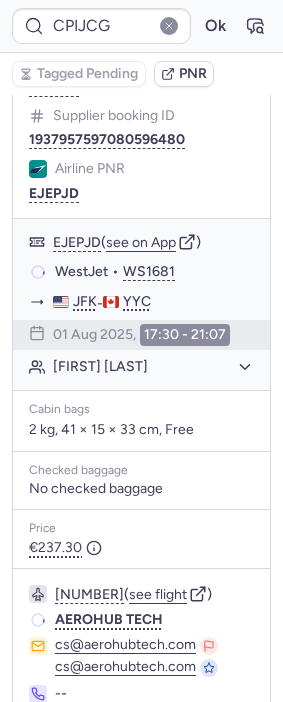 type on "[ALPHANUMERIC_CODE]" 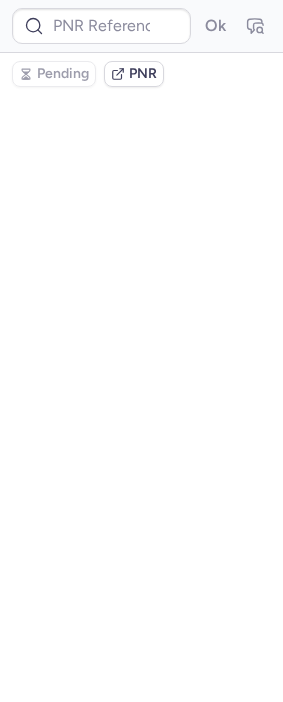 scroll, scrollTop: 0, scrollLeft: 0, axis: both 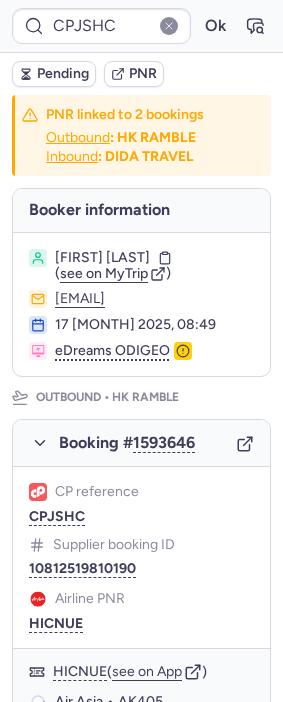 type on "CP7BPD" 